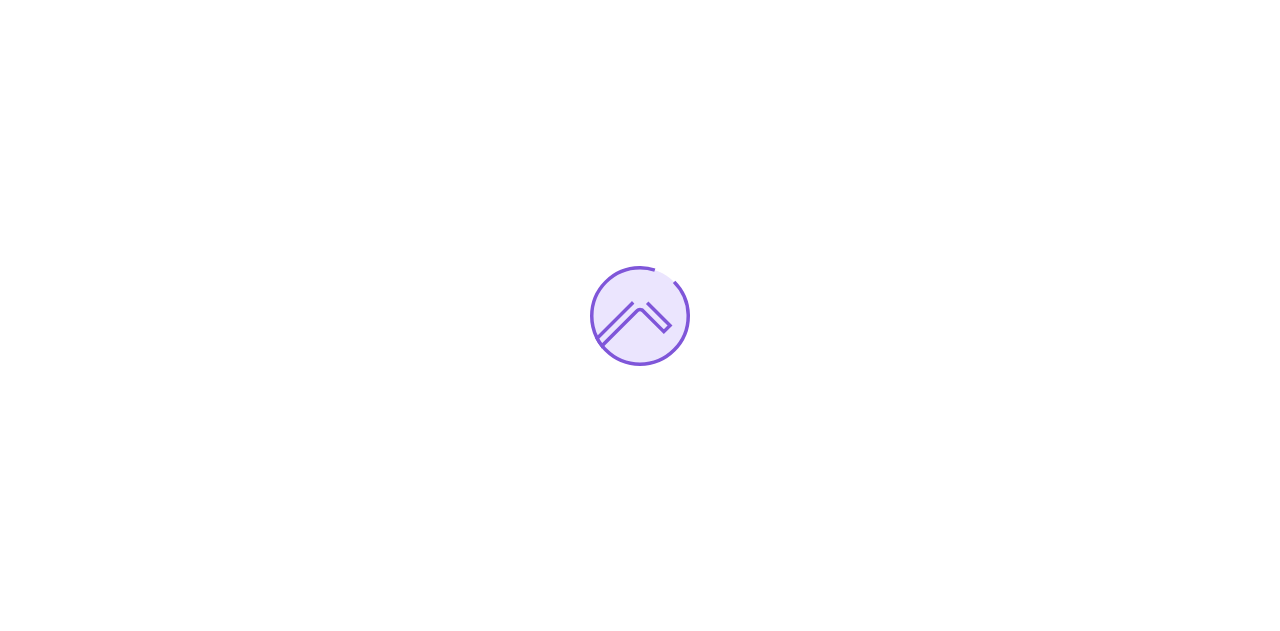 scroll, scrollTop: 0, scrollLeft: 0, axis: both 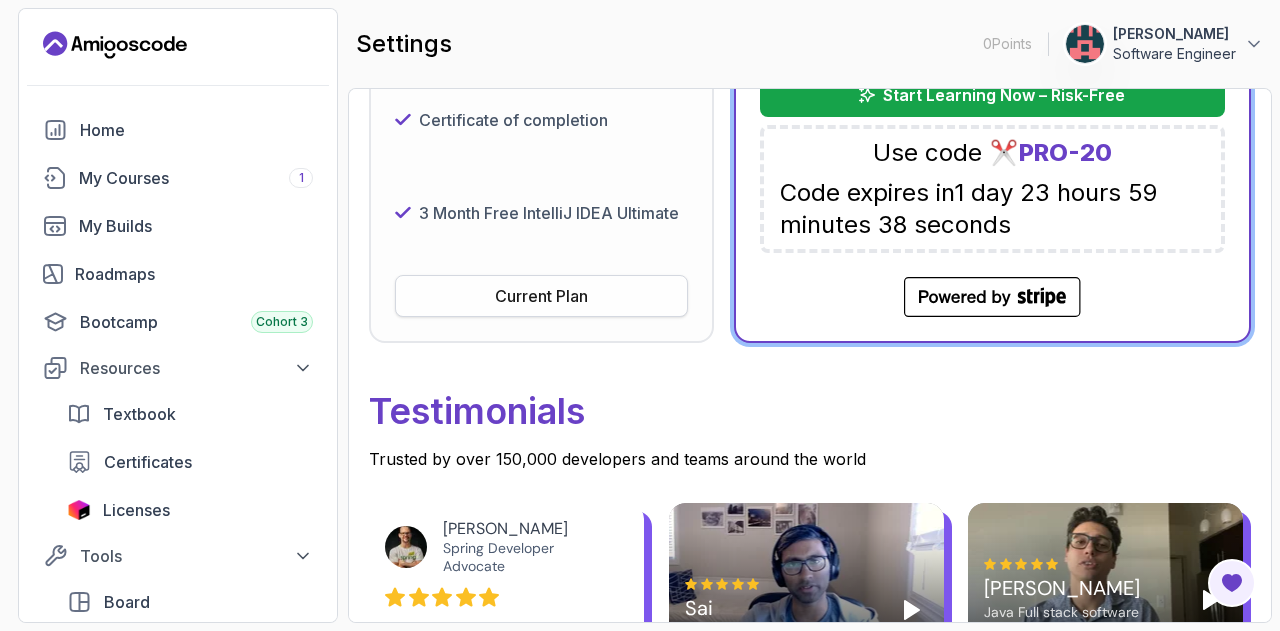click on "Current Plan" at bounding box center [541, 296] 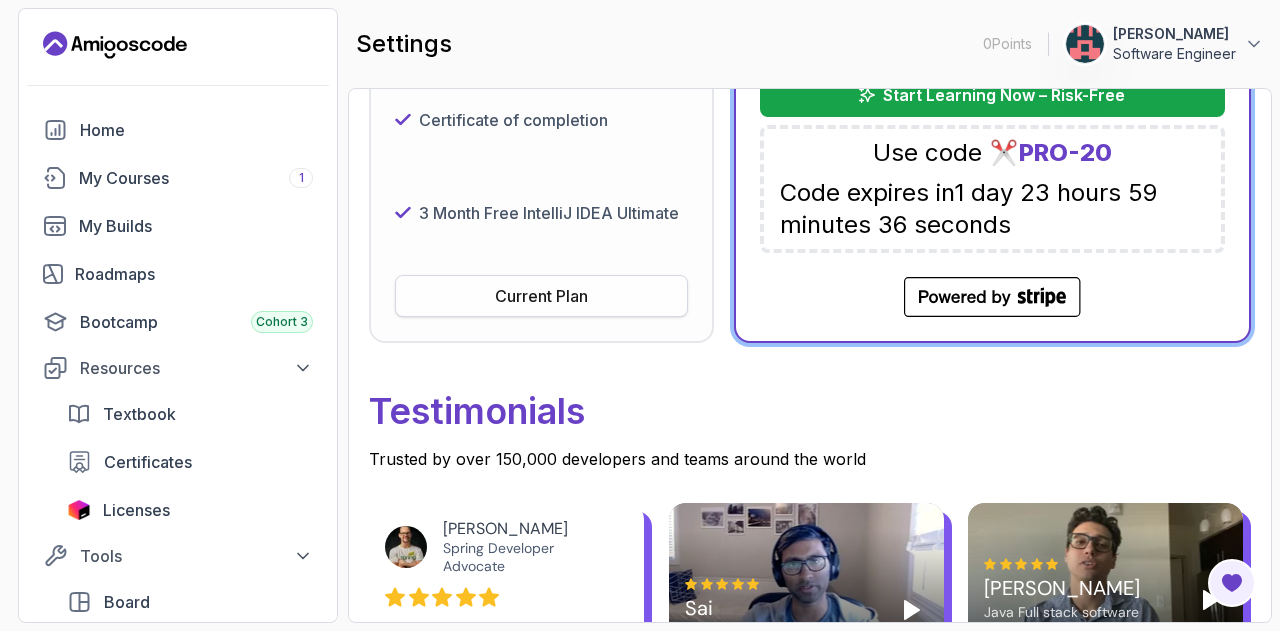 click on "Current Plan" at bounding box center (541, 296) 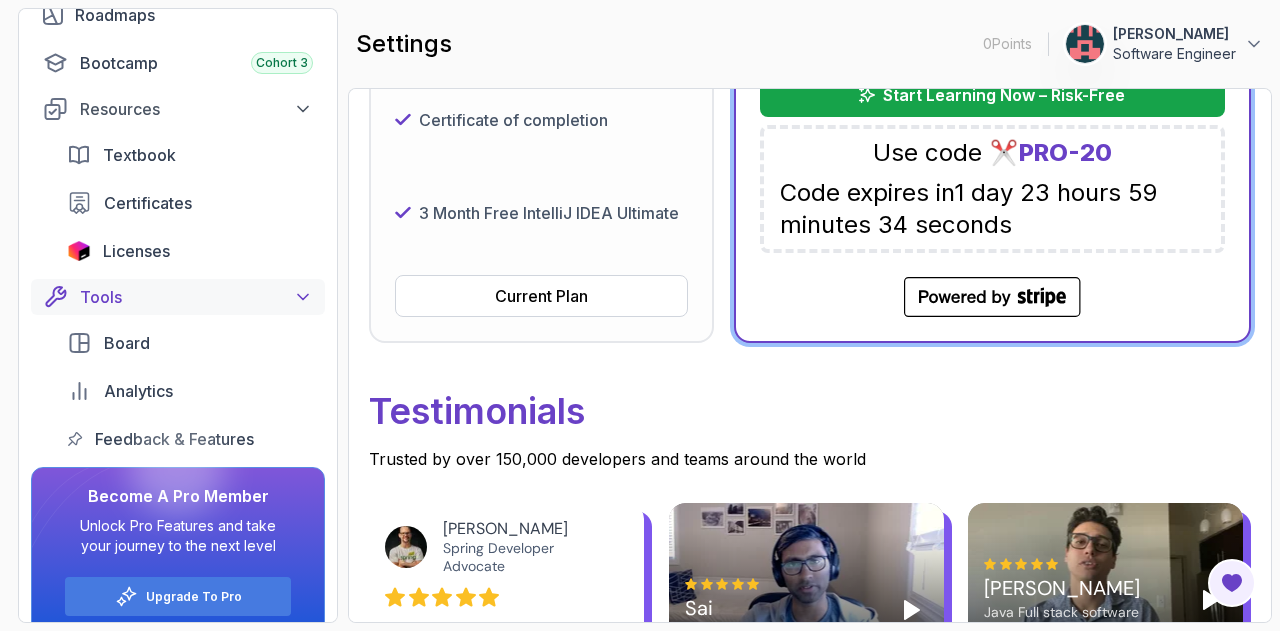 scroll, scrollTop: 281, scrollLeft: 0, axis: vertical 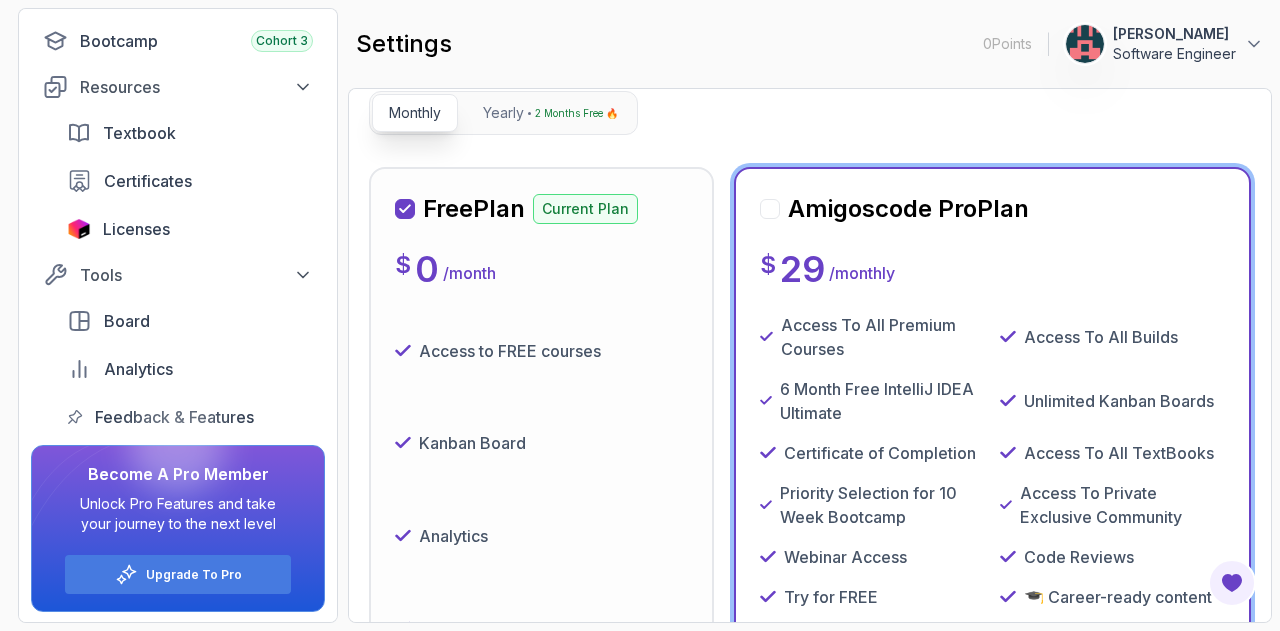 click at bounding box center [770, 209] 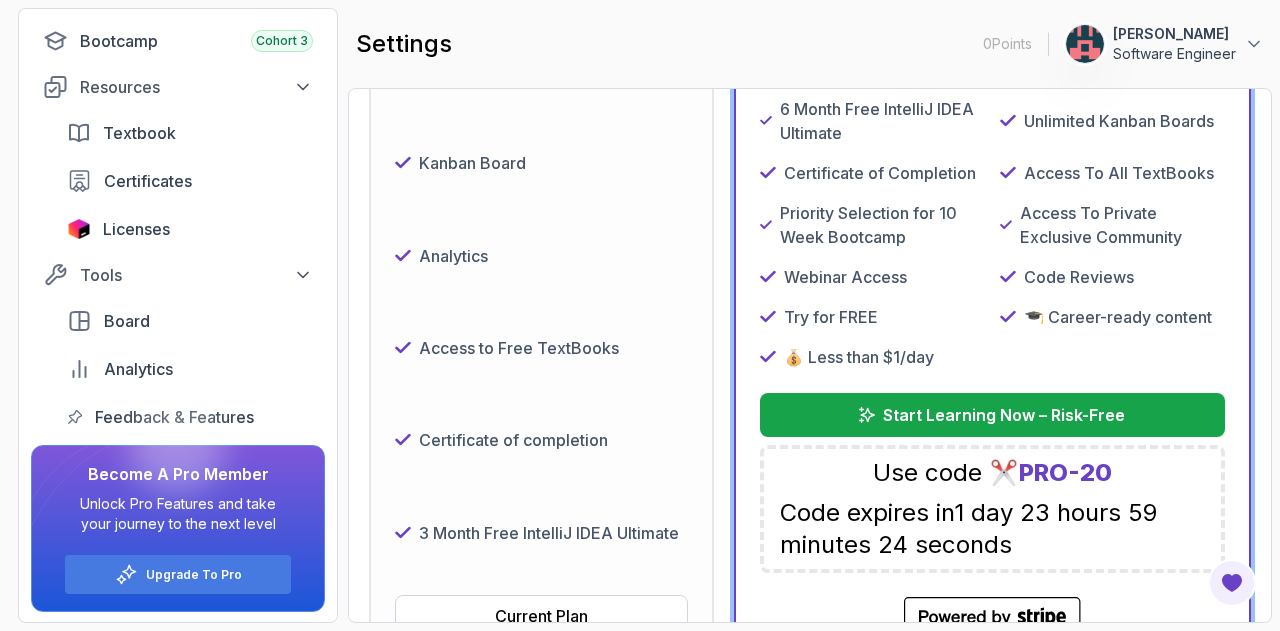 scroll, scrollTop: 700, scrollLeft: 0, axis: vertical 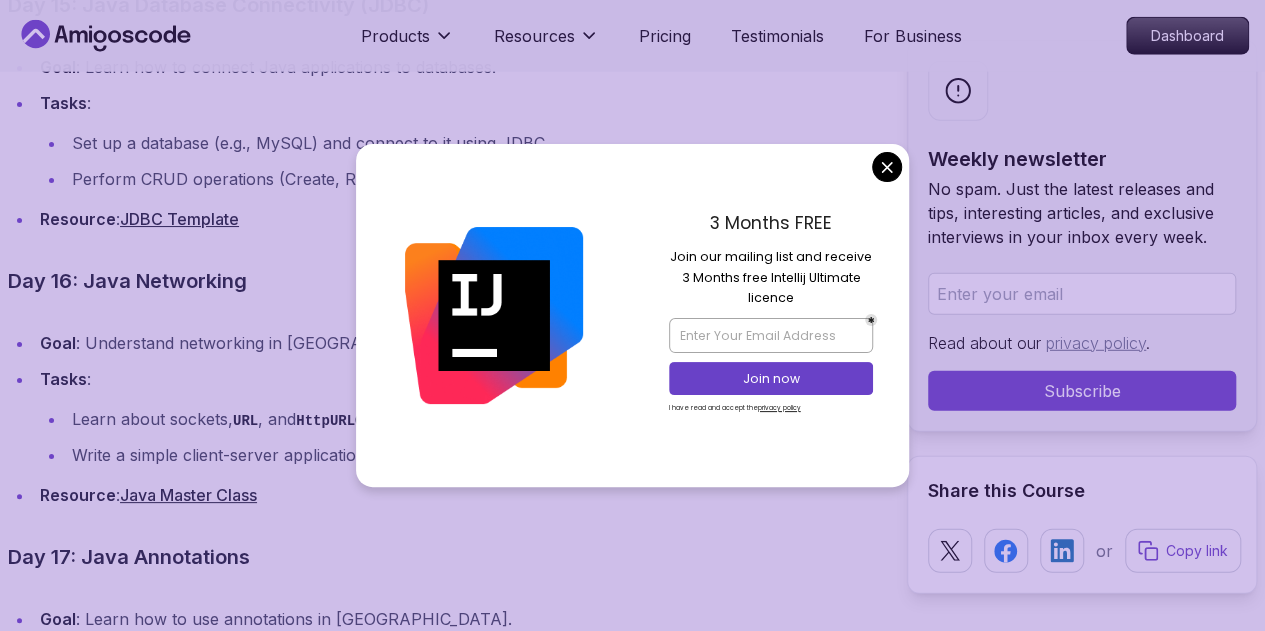 click on "3 Months FREE Join our mailing list and receive 3 Months free Intellij Ultimate licence Join now I have read and accept the  privacy policy" at bounding box center [771, 315] 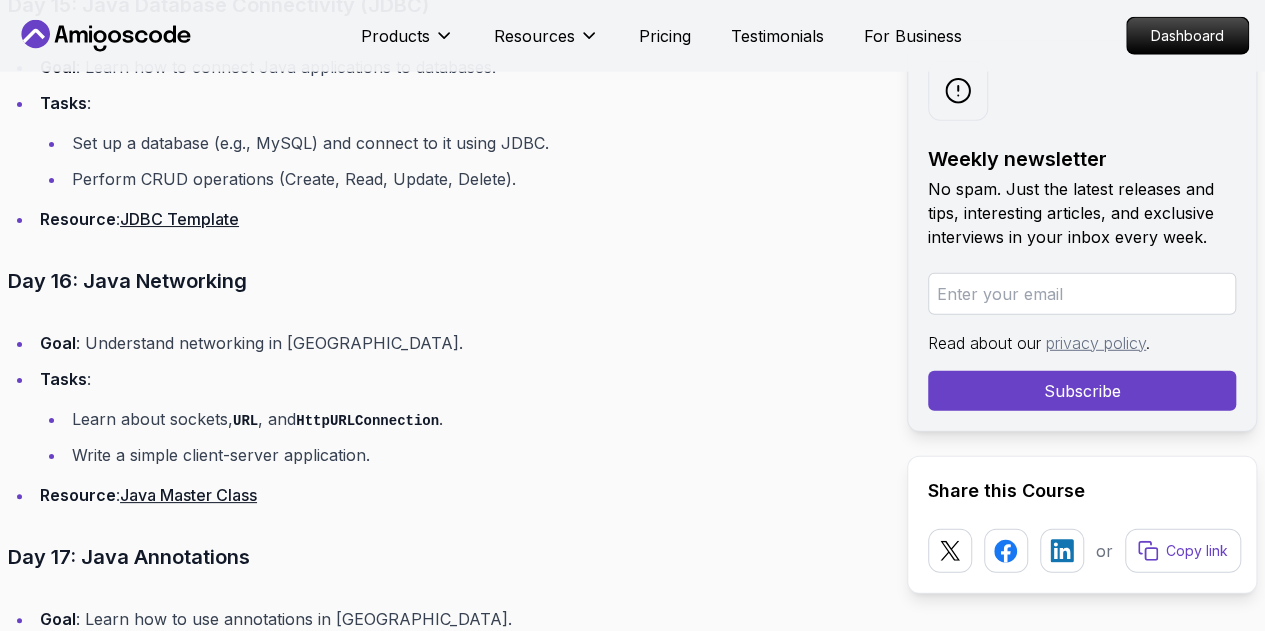 click on "Products Resources Pricing Testimonials For Business Dashboard Products Resources Pricing Testimonials For Business Dashboard Blogs How To Master Java [DATE] backend 6 min read How To Master Java [DATE] This 30-day roadmap will guide you from beginner to advanced Java developer, by unveiling what you need to know to master Java with actionable steps, resources, and tips to help you succeed. Weekly newsletter No spam. Just the latest releases and tips, interesting articles, and exclusive interviews in your inbox every week. Read about our   privacy policy . Subscribe Share this Course or Copy link Published By:  [PERSON_NAME]  |   Date:  [DATE] Introduction
In this article, I'll show you how to master Java [DATE]. Java is one of the most popular programming languages in the world, powering everything from enterprise applications to Android apps. If you're looking to master Java in just 30 days, you're in the right place! This  day-by-day roadmap
Table of Contents" at bounding box center [632, -1041] 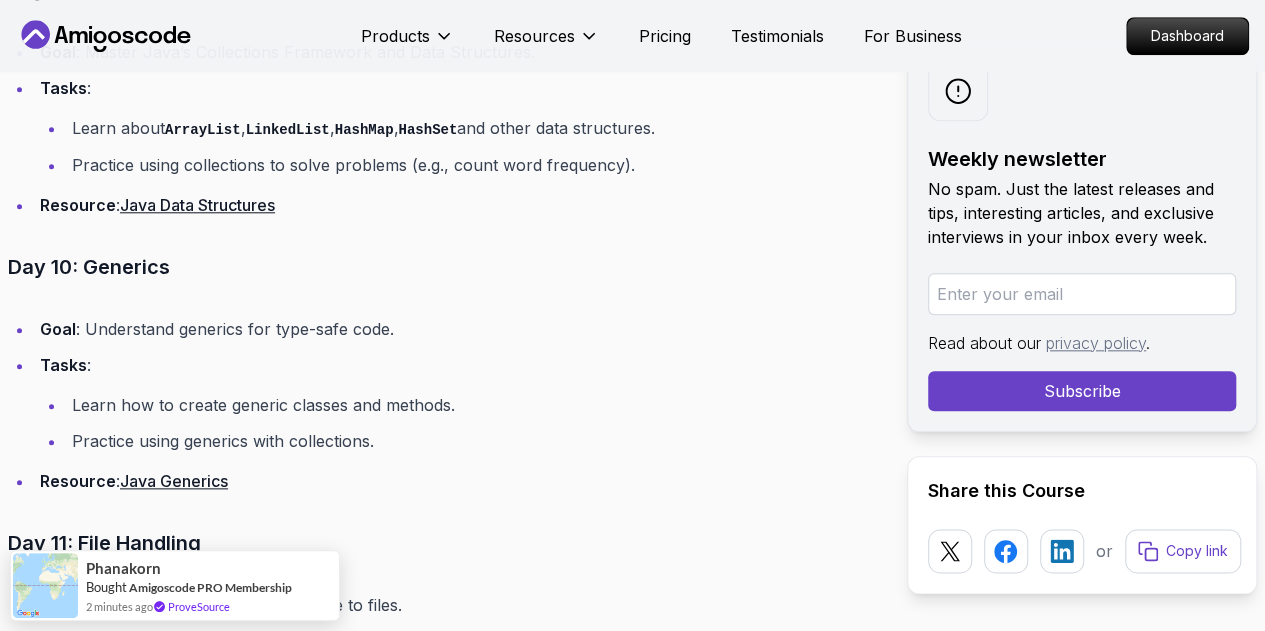 scroll, scrollTop: 4600, scrollLeft: 0, axis: vertical 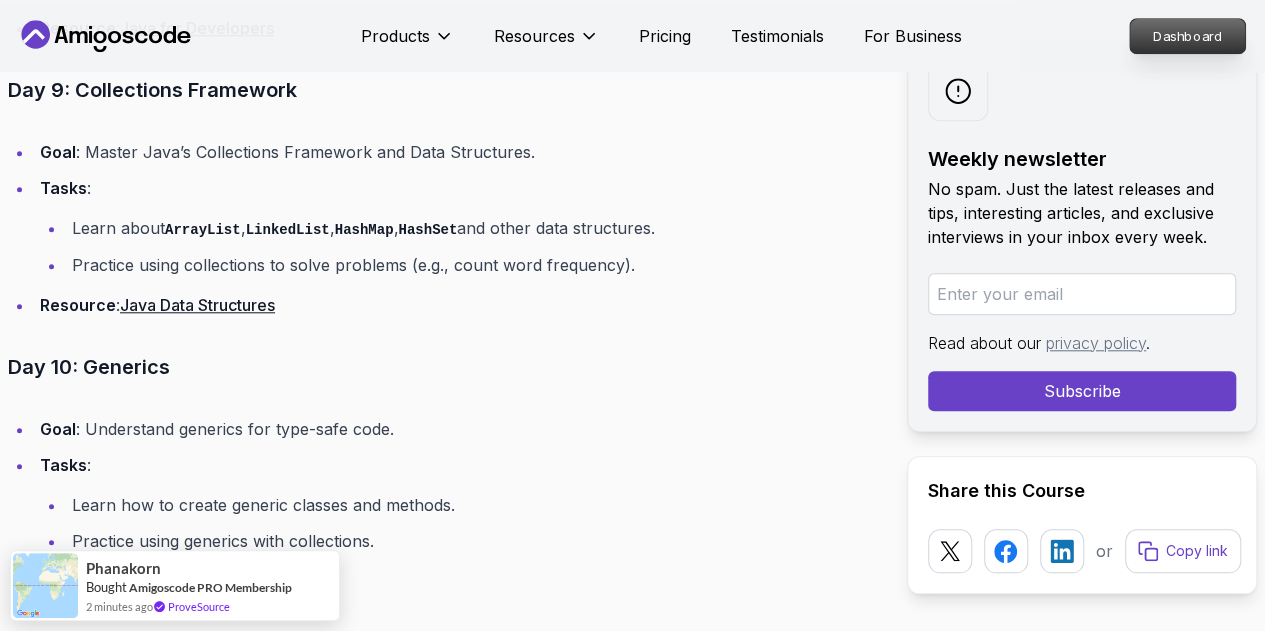 click on "Dashboard" at bounding box center (1187, 36) 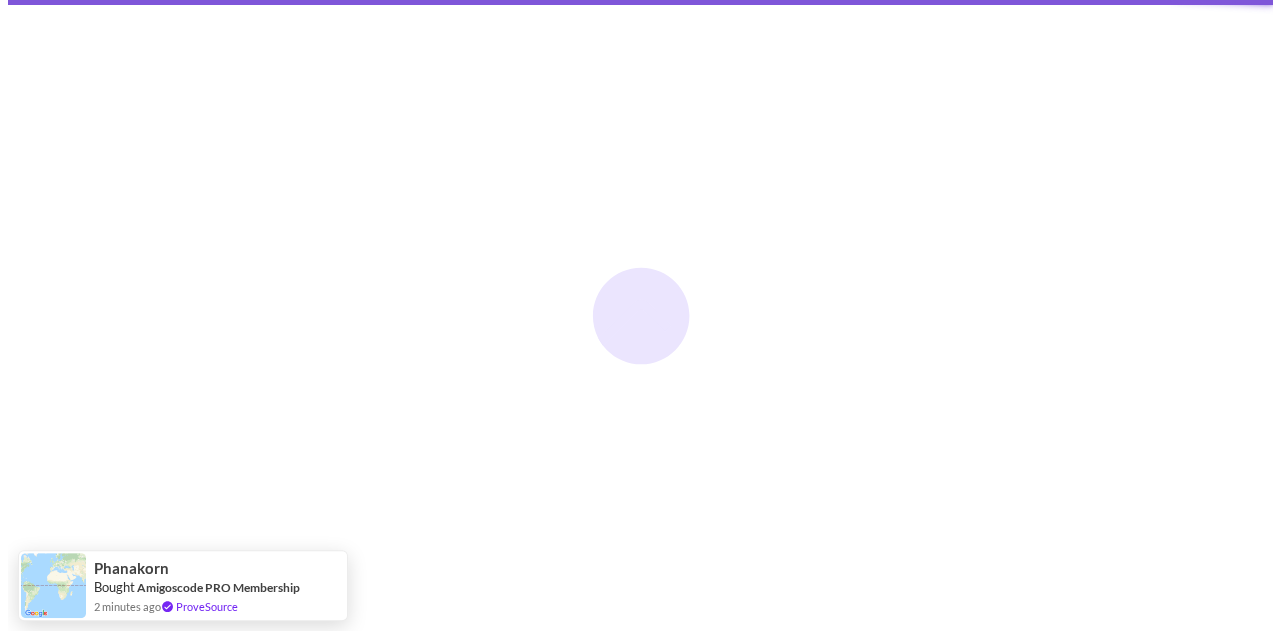 scroll, scrollTop: 0, scrollLeft: 0, axis: both 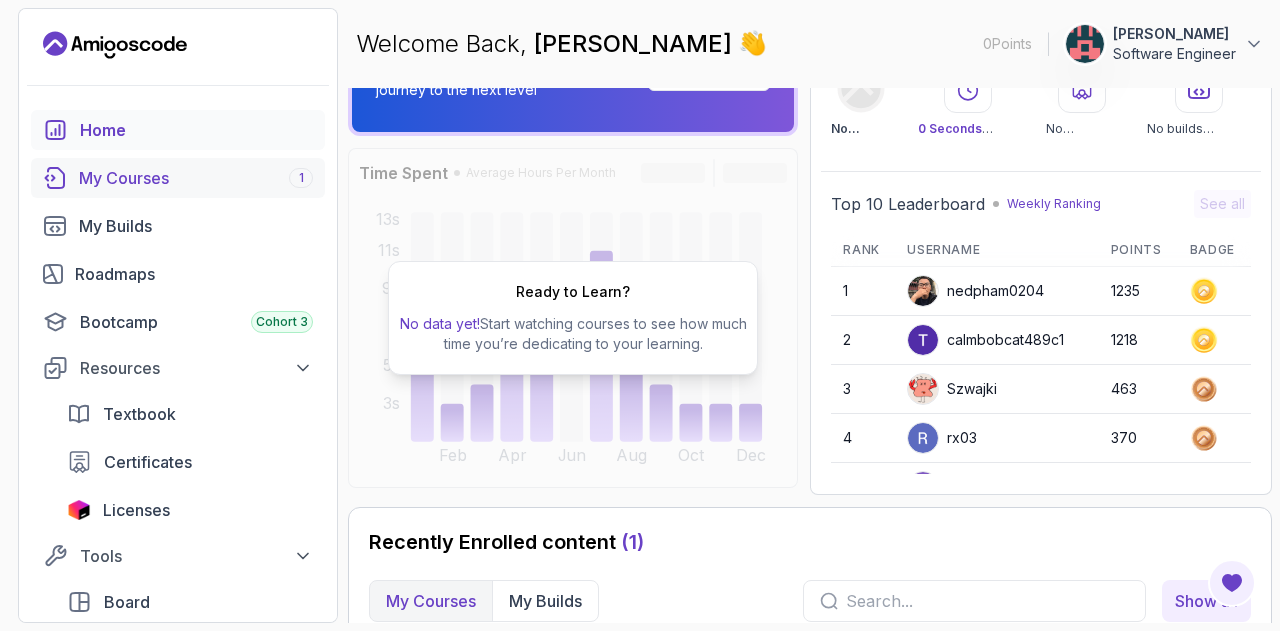 click on "My Courses 1" at bounding box center (196, 178) 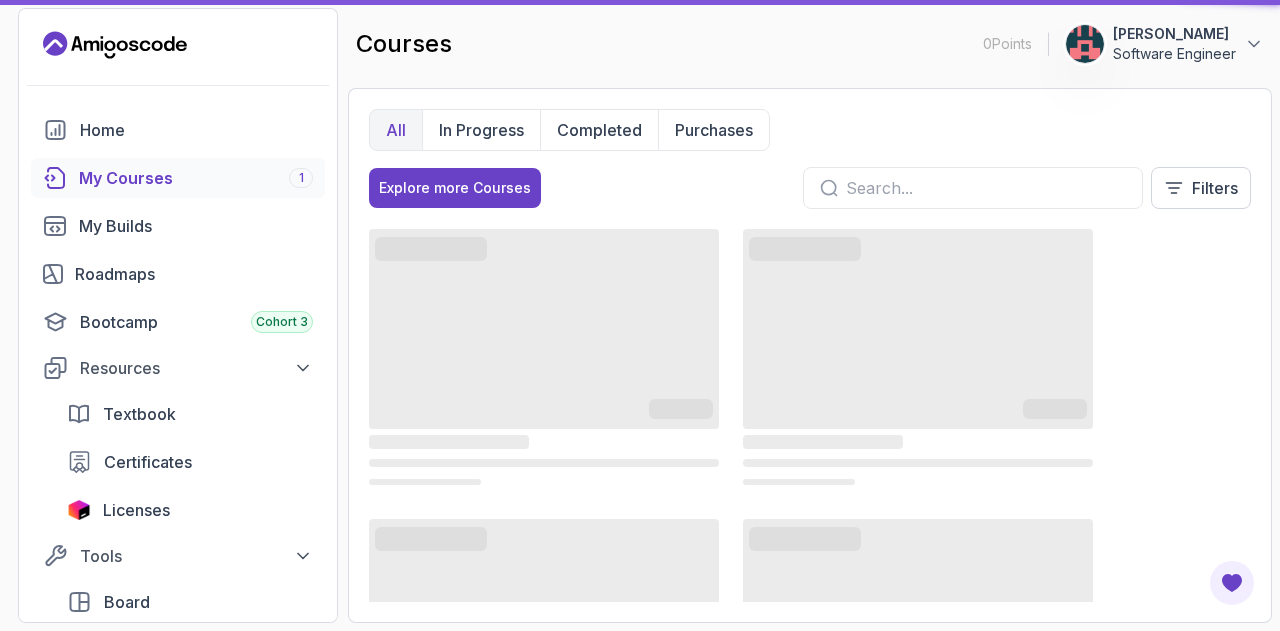 scroll, scrollTop: 0, scrollLeft: 0, axis: both 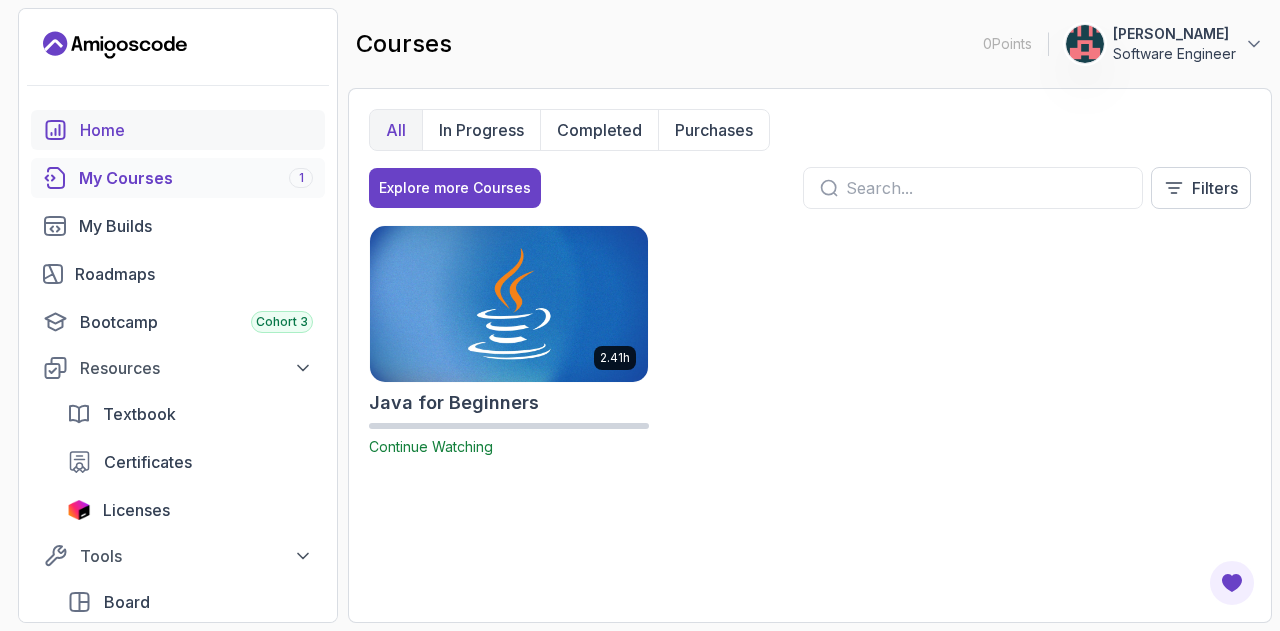 click on "Home" at bounding box center [196, 130] 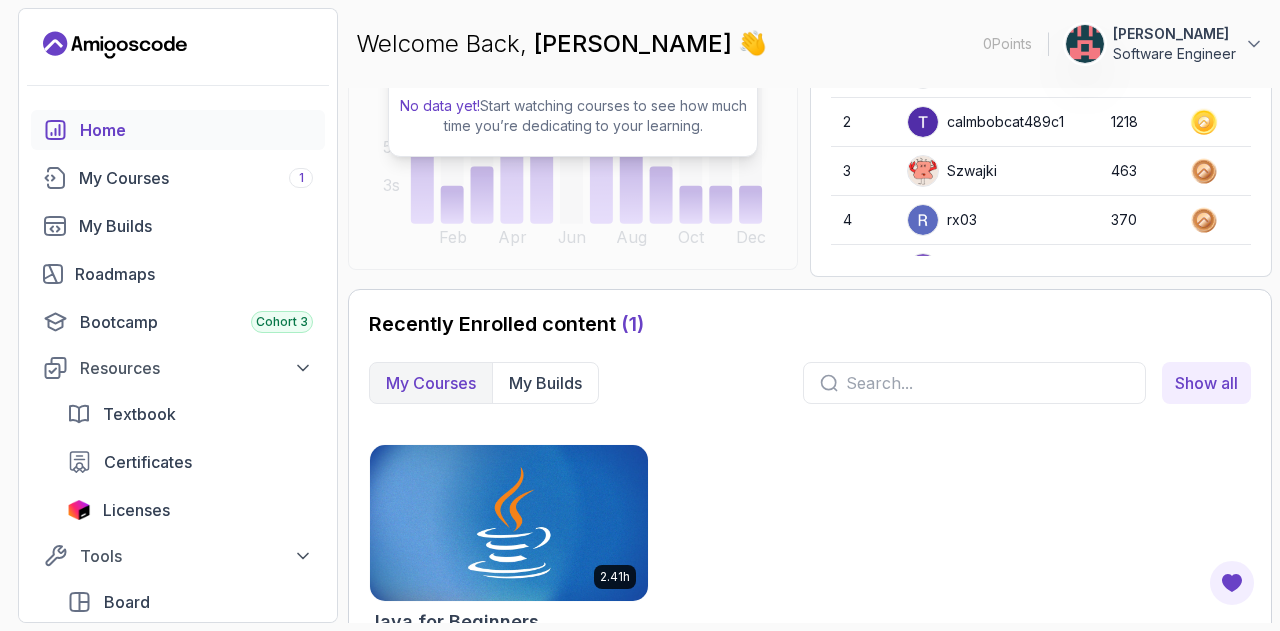 scroll, scrollTop: 388, scrollLeft: 0, axis: vertical 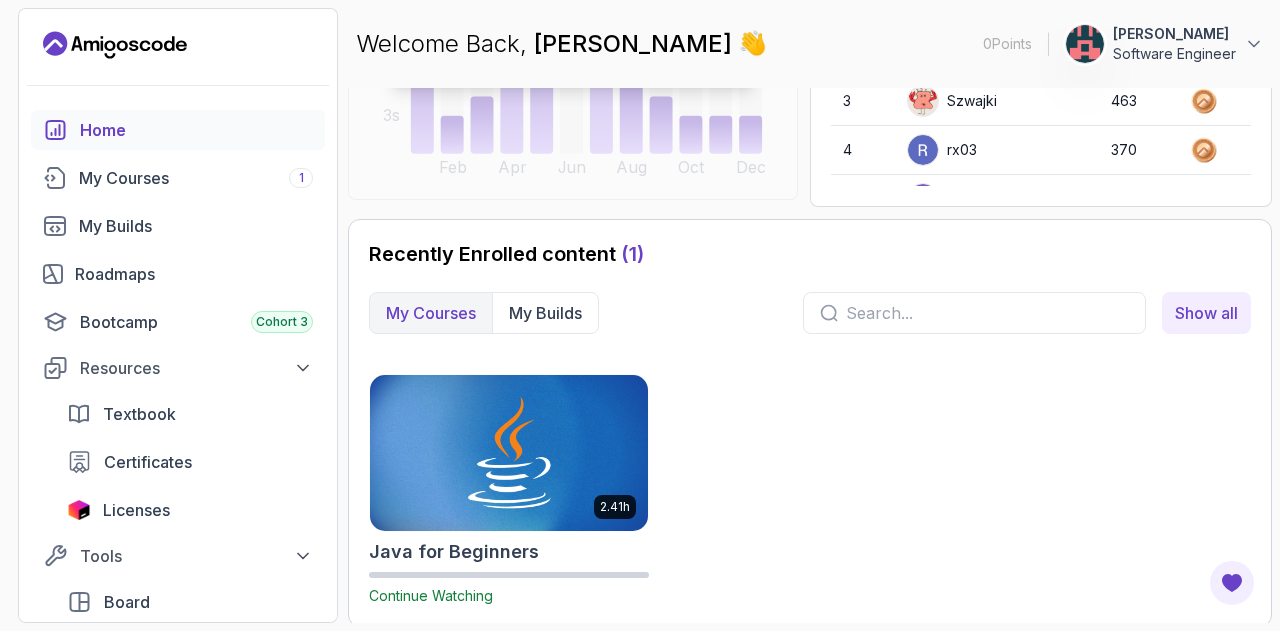 click at bounding box center (987, 313) 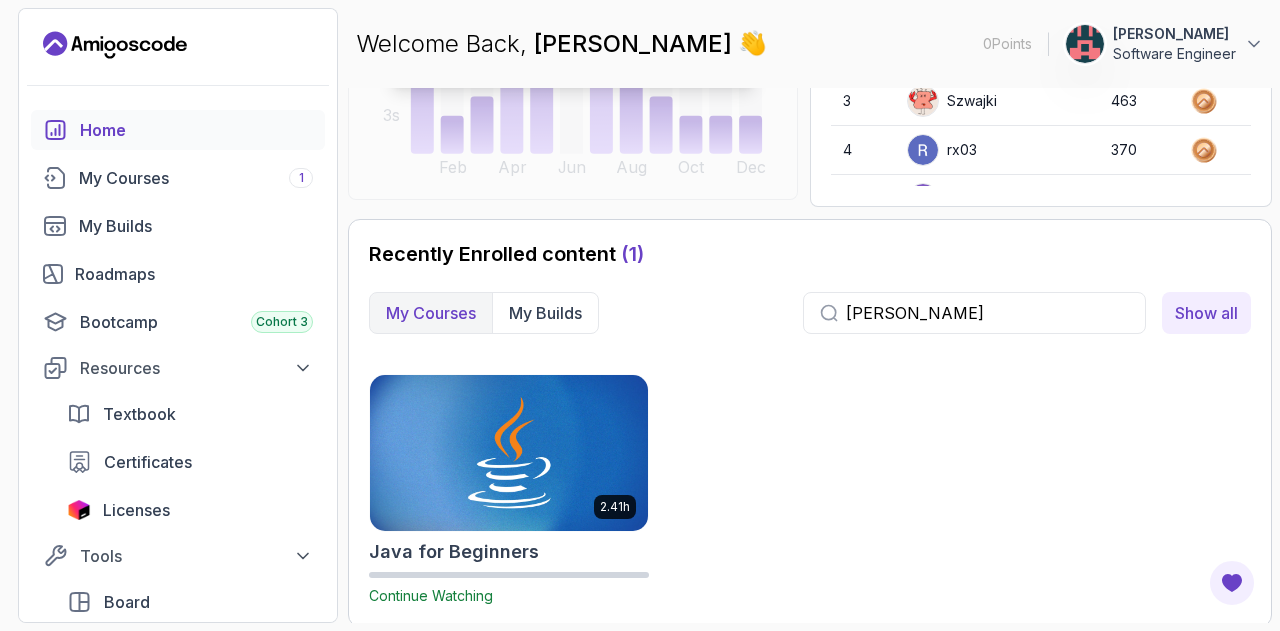 type on "JAV" 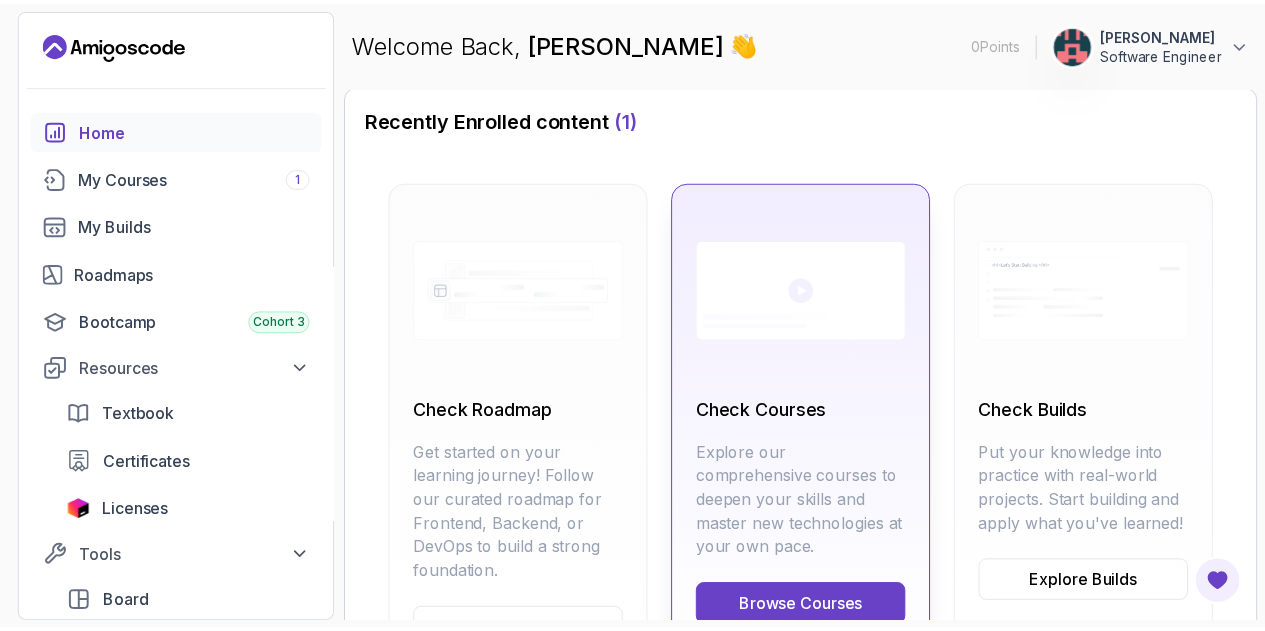 scroll, scrollTop: 592, scrollLeft: 0, axis: vertical 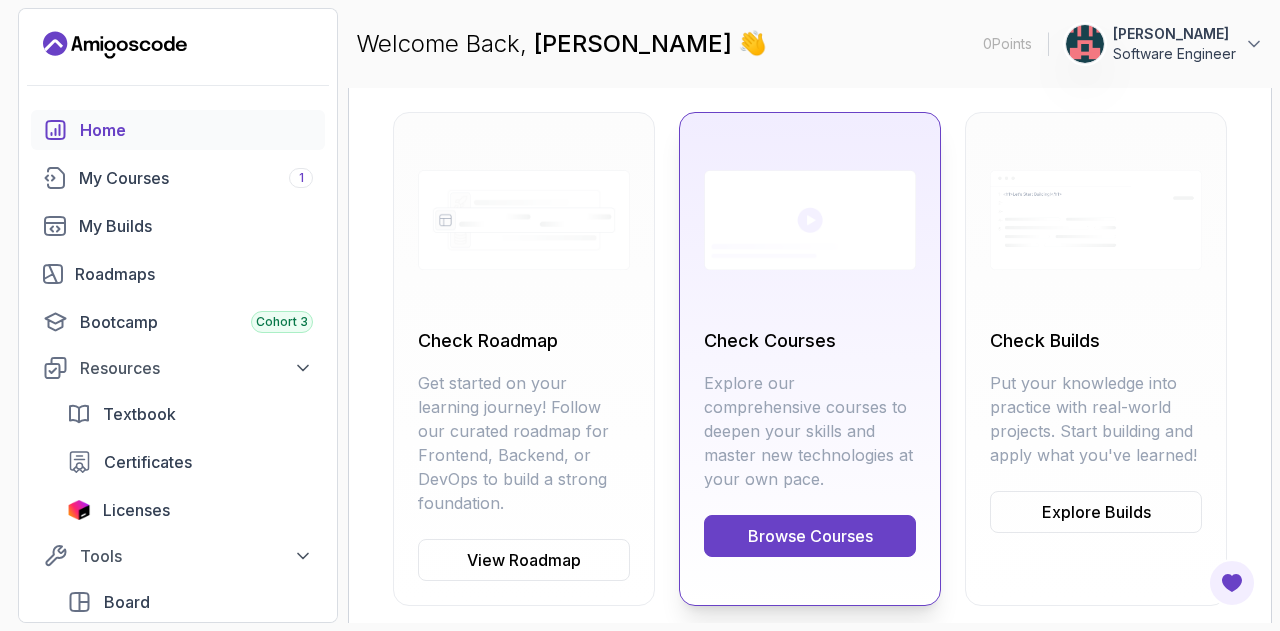 click on "Browse Courses" at bounding box center (810, 536) 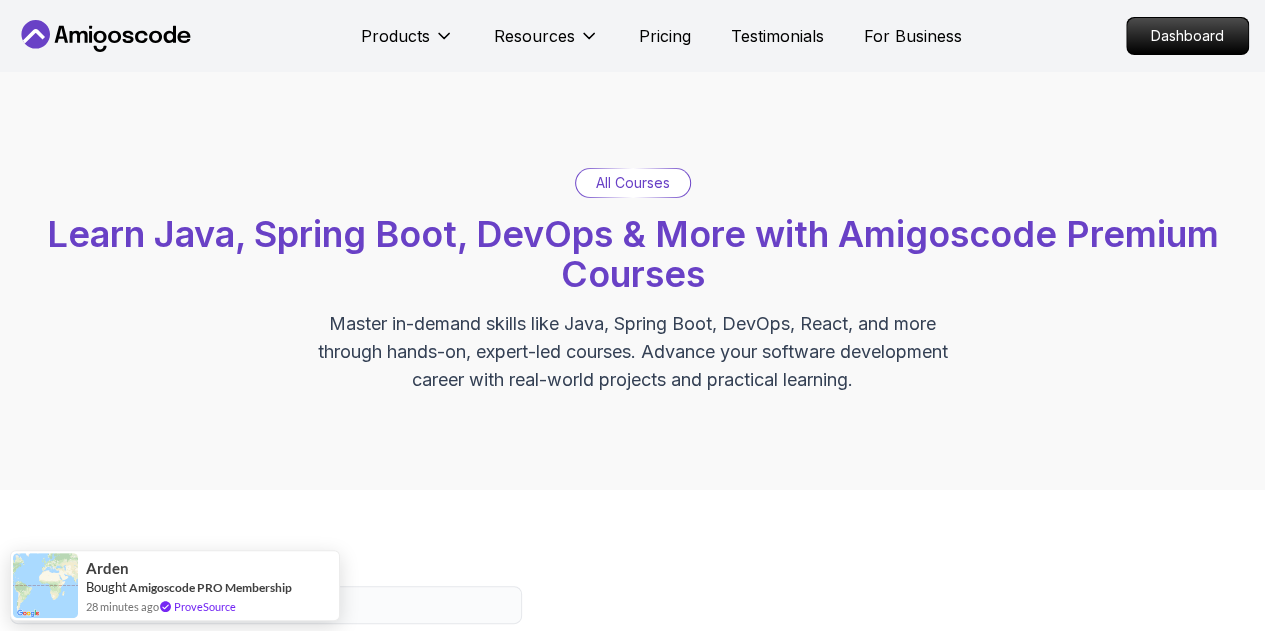 scroll, scrollTop: 400, scrollLeft: 0, axis: vertical 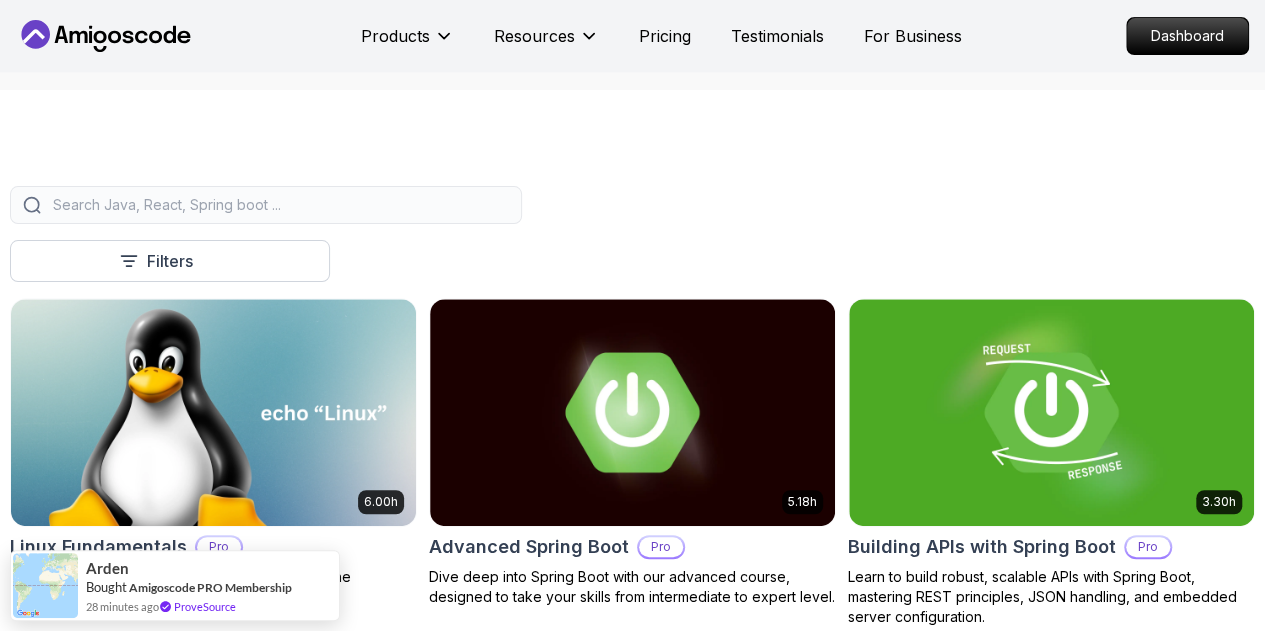 click at bounding box center (279, 205) 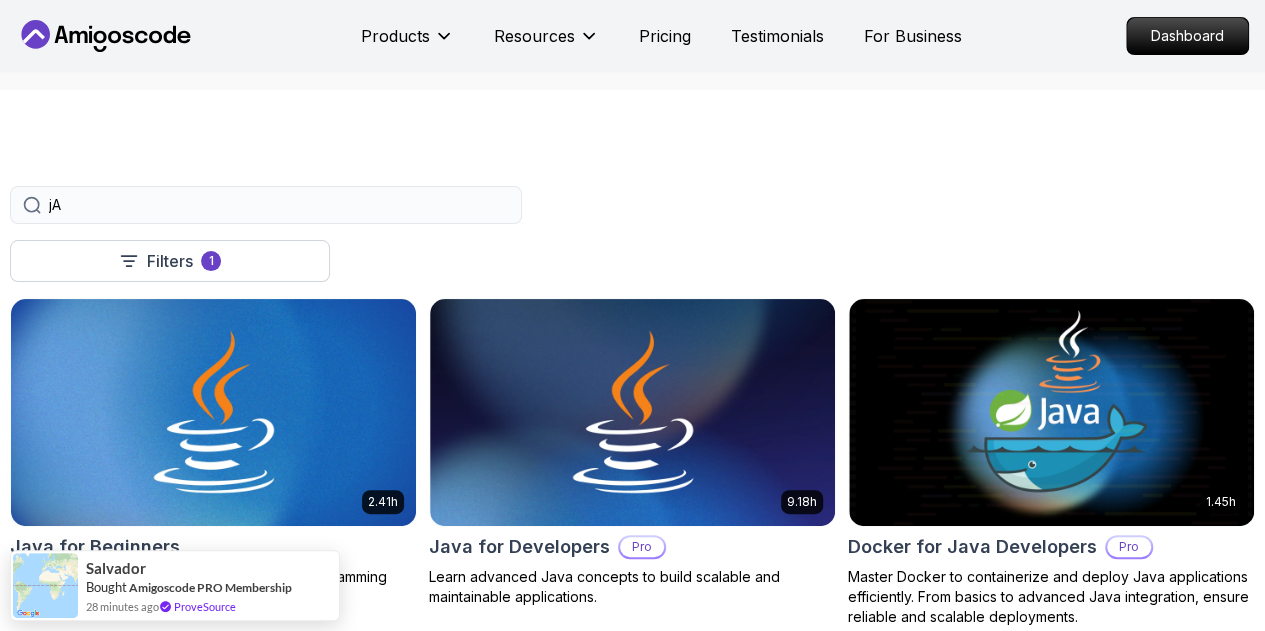 type on "j" 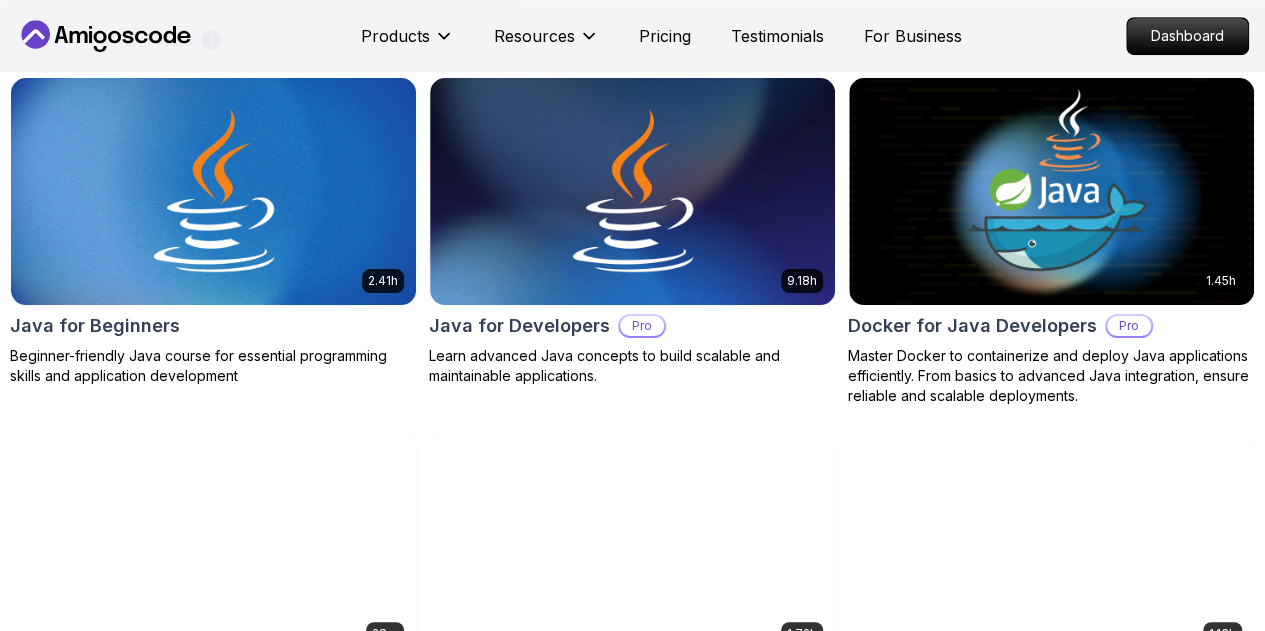 scroll, scrollTop: 600, scrollLeft: 0, axis: vertical 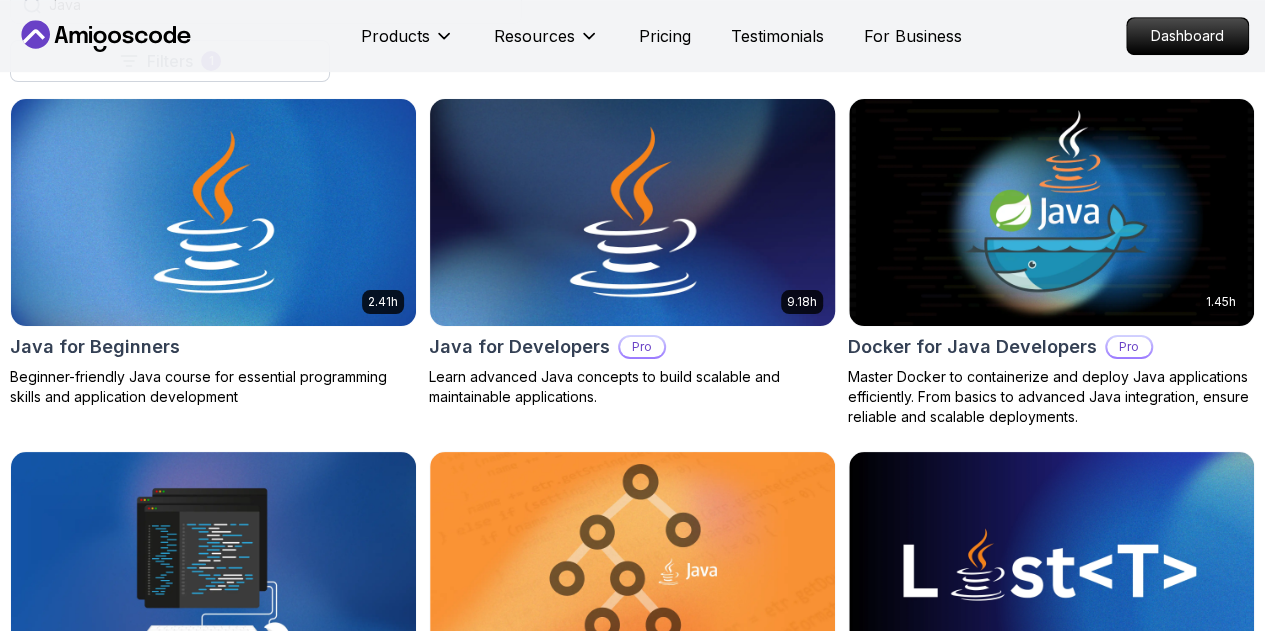 type on "Java" 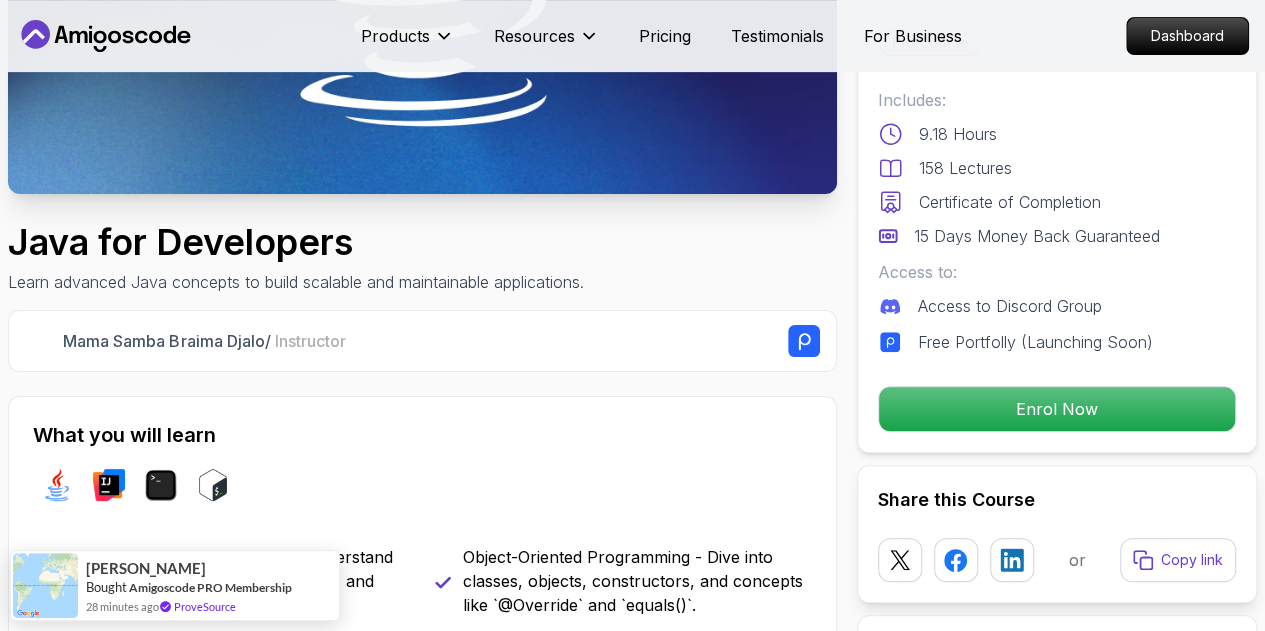 scroll, scrollTop: 400, scrollLeft: 0, axis: vertical 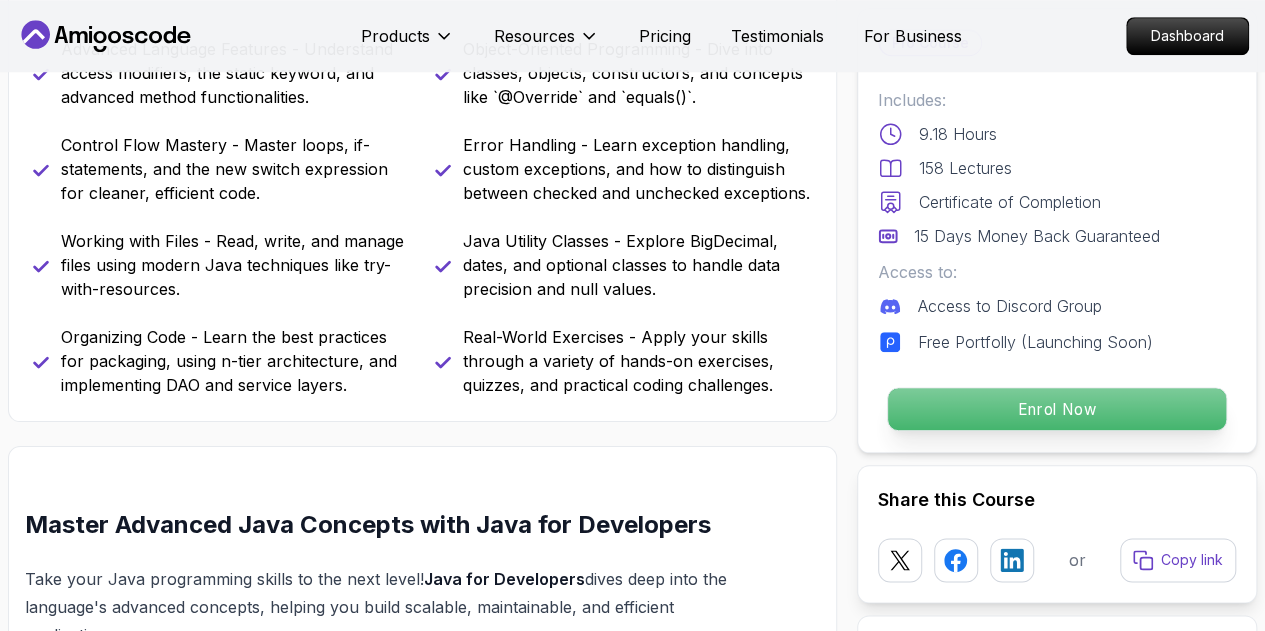 click on "Enrol Now" at bounding box center [1057, 409] 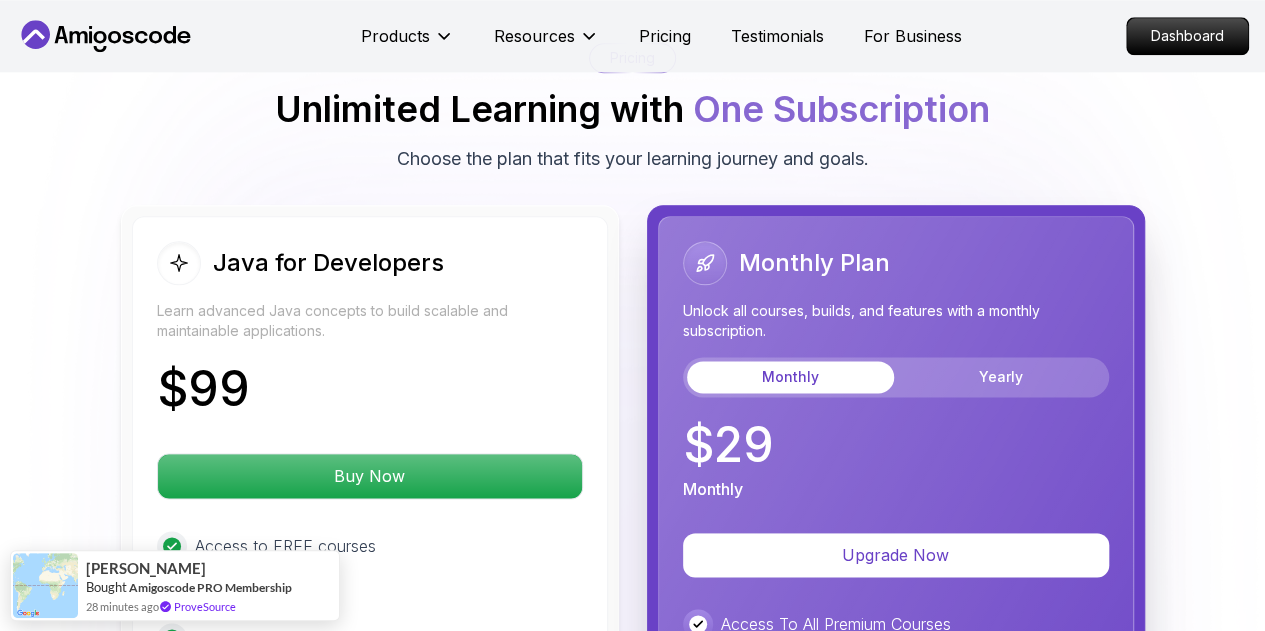 scroll, scrollTop: 5104, scrollLeft: 0, axis: vertical 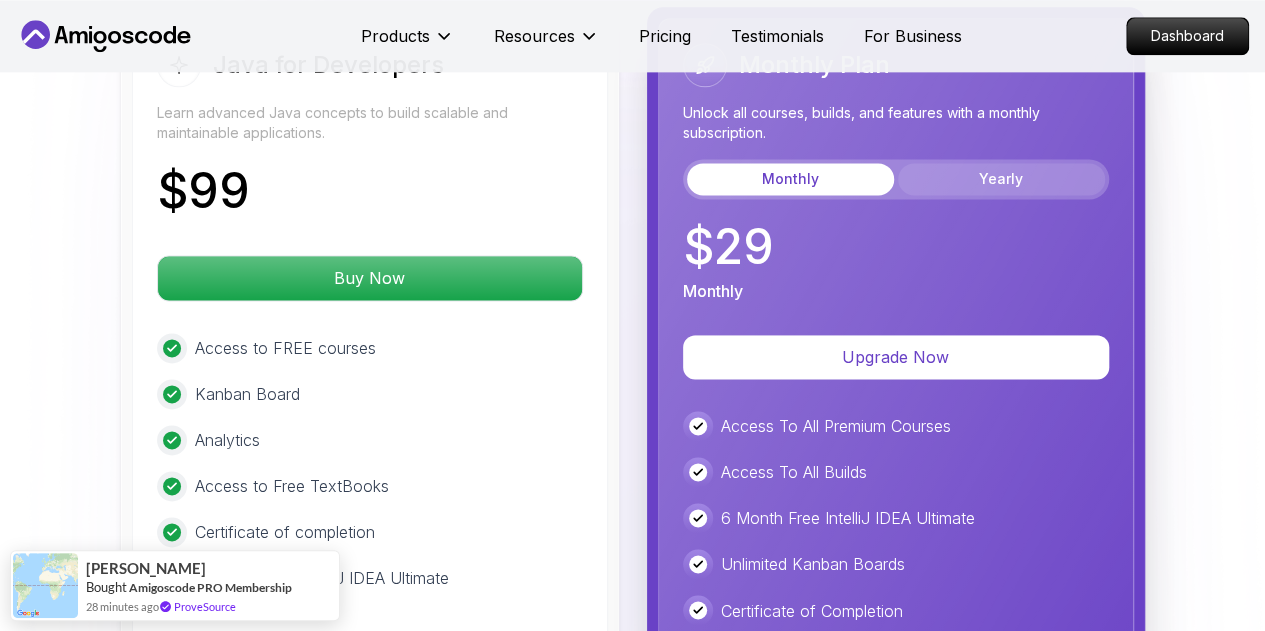 click on "Yearly" at bounding box center [1001, 179] 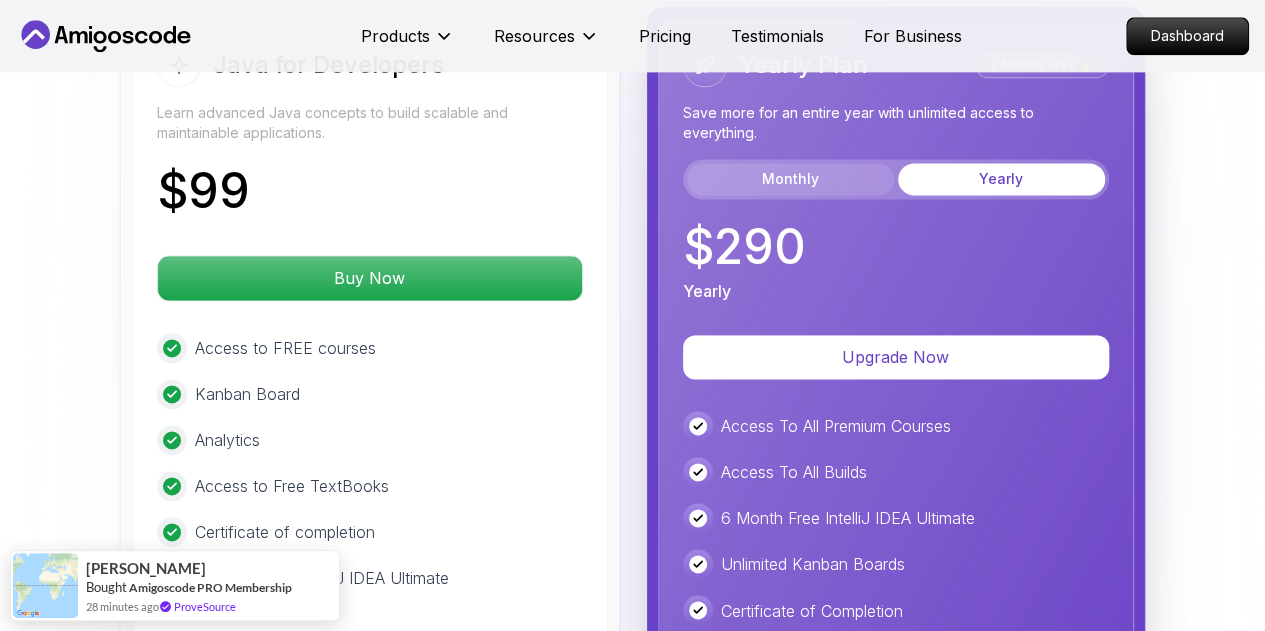 click on "Monthly" at bounding box center (790, 179) 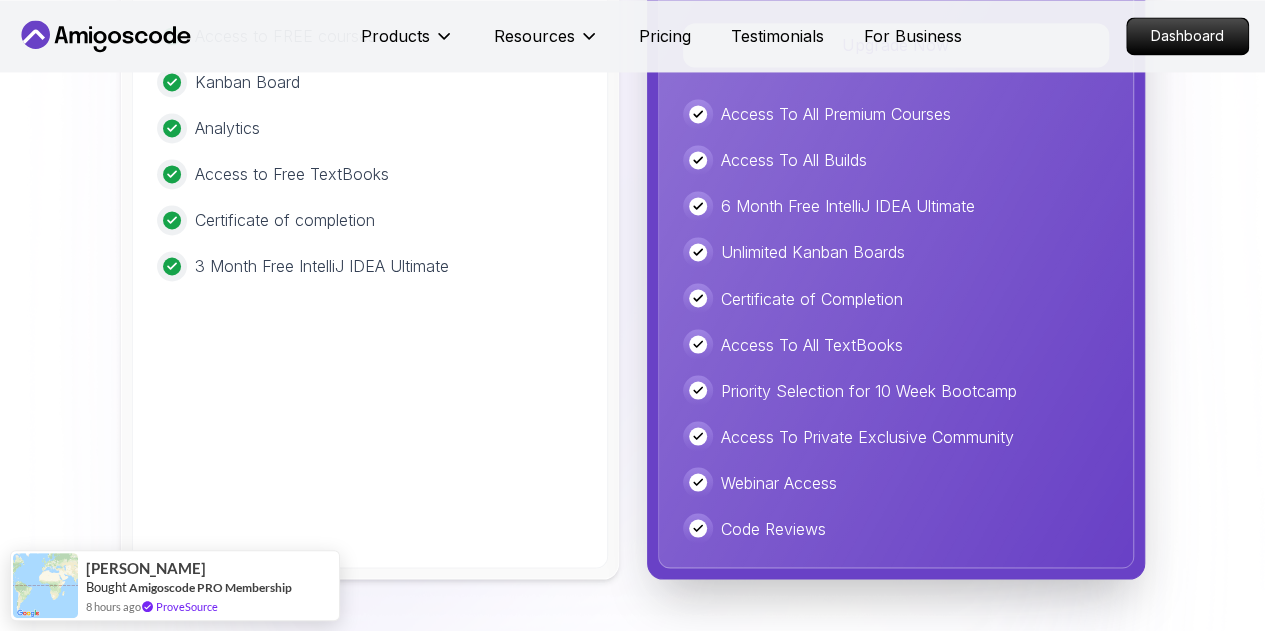 scroll, scrollTop: 5604, scrollLeft: 0, axis: vertical 